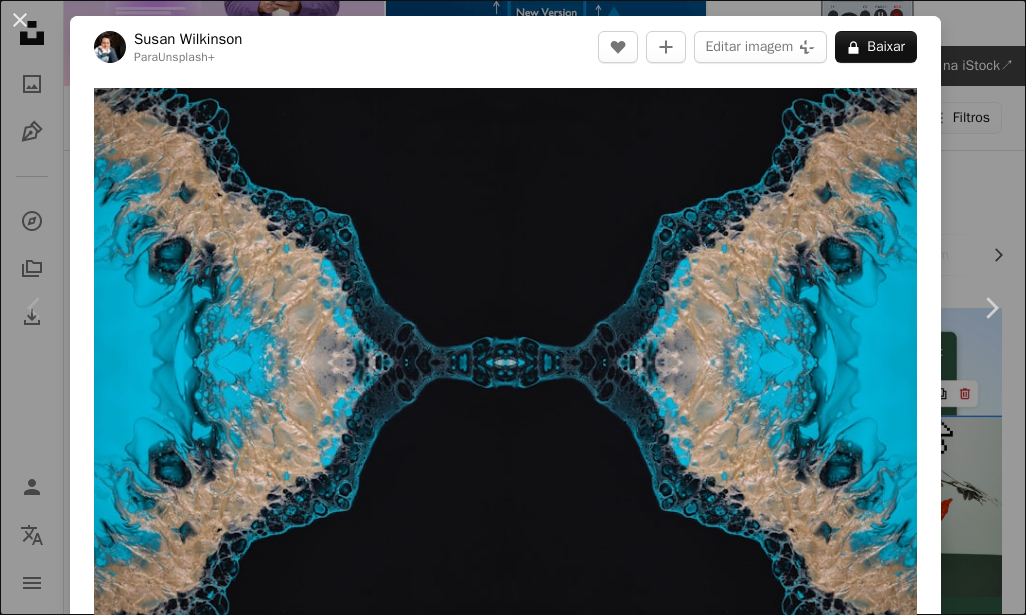 scroll, scrollTop: 191, scrollLeft: 0, axis: vertical 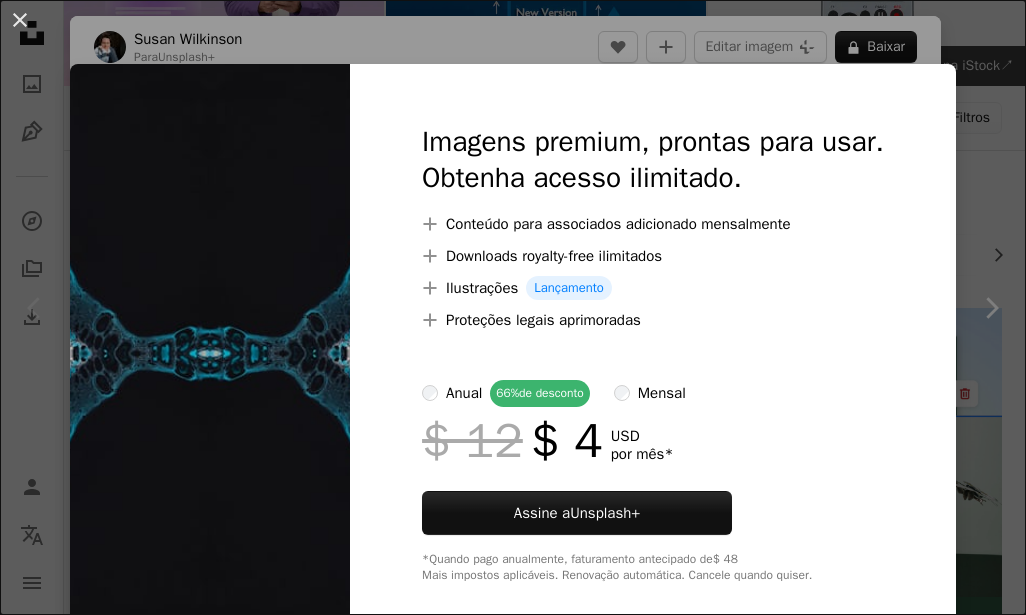 click on "An X shape Imagens premium, prontas para usar. Obtenha acesso ilimitado. A plus sign Conteúdo para associados adicionado mensalmente A plus sign Downloads royalty-free ilimitados A plus sign Ilustrações  Lançamento A plus sign Proteções legais aprimoradas anual 66%  de desconto mensal $ 12   $ 4 USD por mês * Assine a  Unsplash+ *Quando pago anualmente, faturamento antecipado de  $ 48 Mais impostos aplicáveis. Renovação automática. Cancele quando quiser." at bounding box center [513, 307] 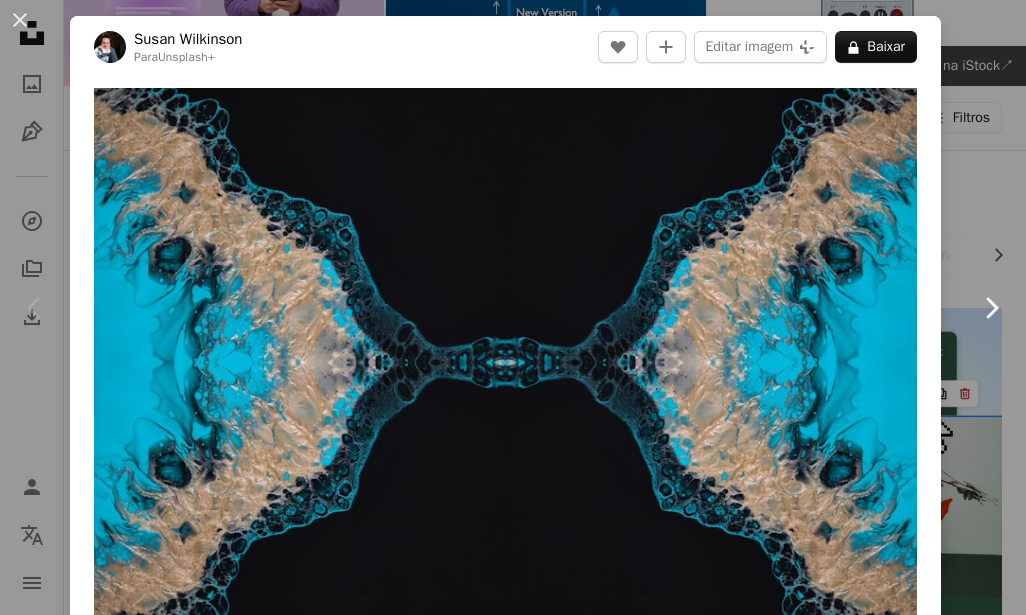 click on "Chevron right" 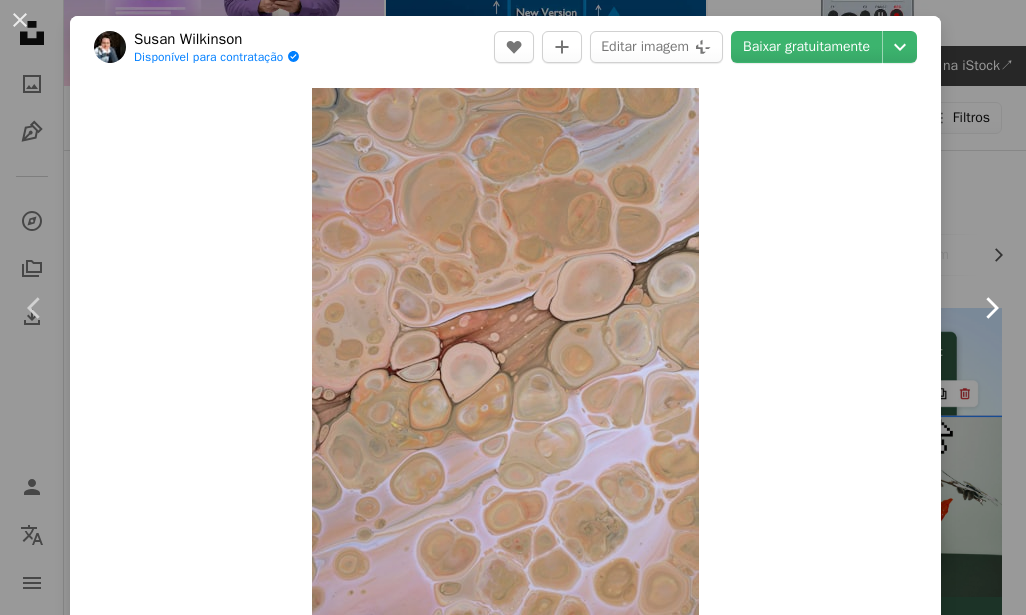 click on "Chevron right" 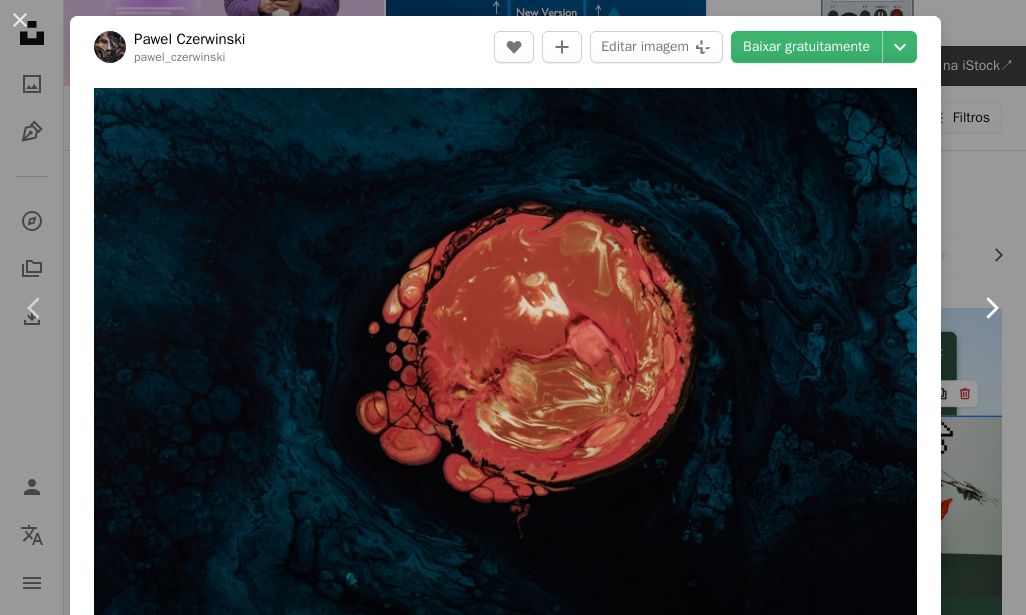 click on "Chevron right" 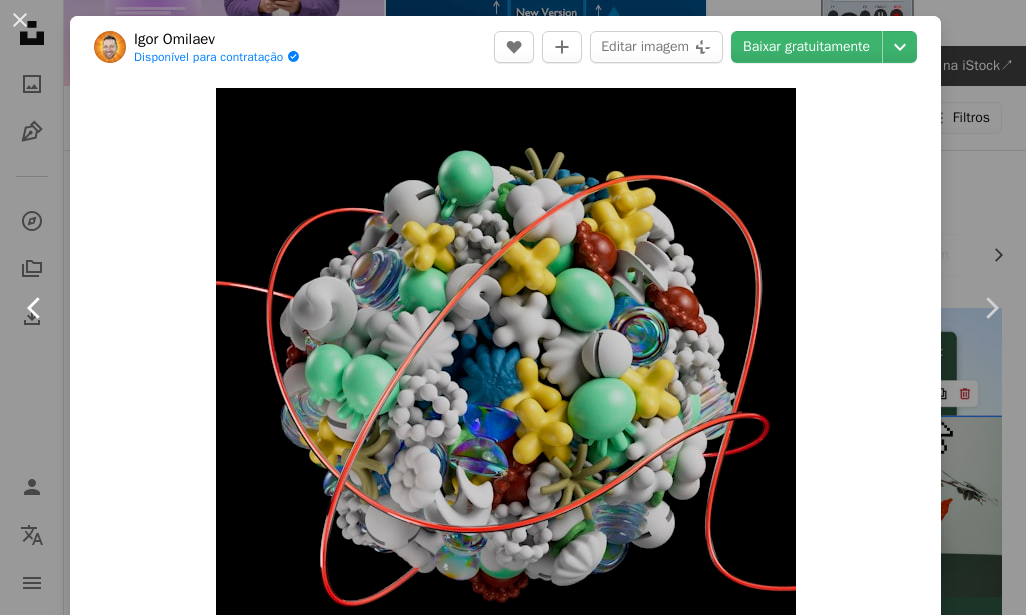 click 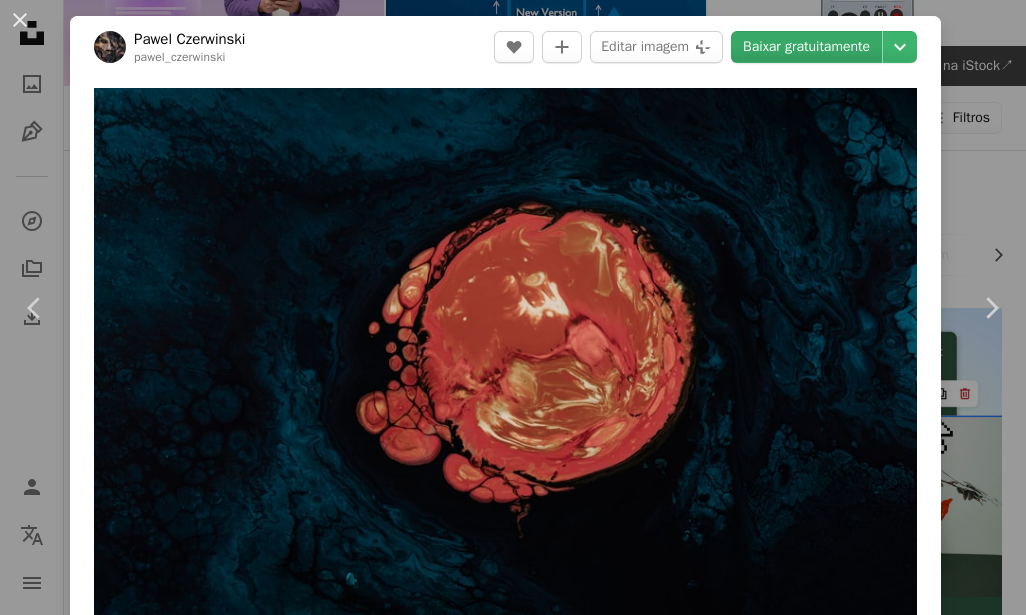 click on "Baixar gratuitamente" at bounding box center (806, 47) 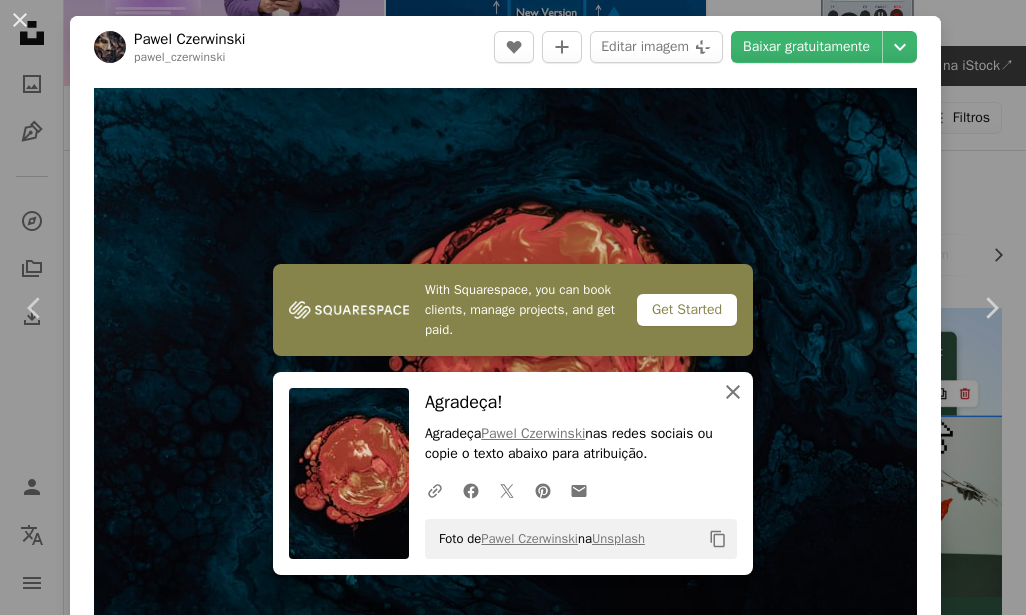 click on "An X shape" 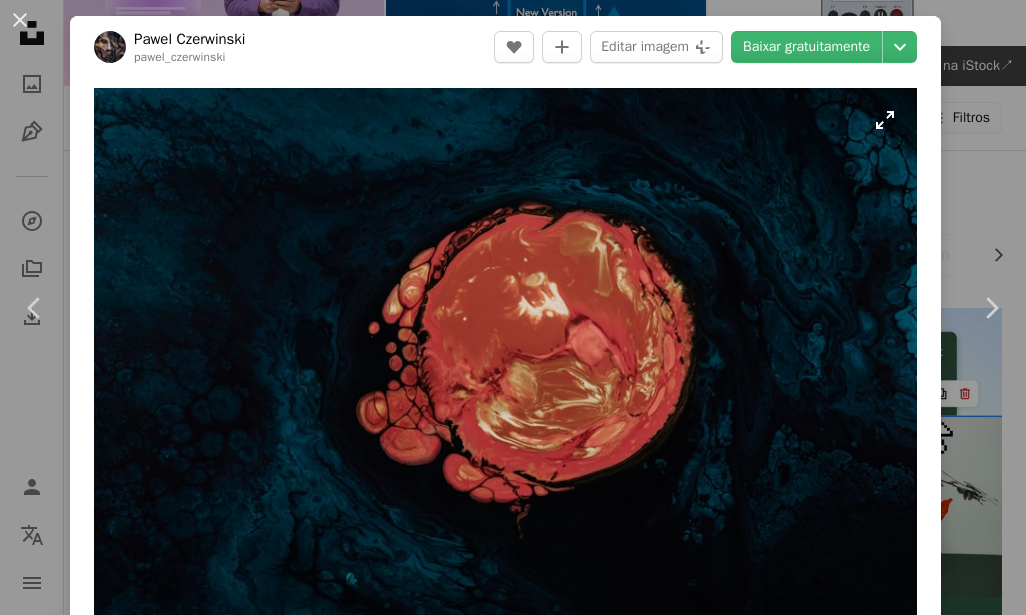 drag, startPoint x: 726, startPoint y: 387, endPoint x: 680, endPoint y: 295, distance: 102.85912 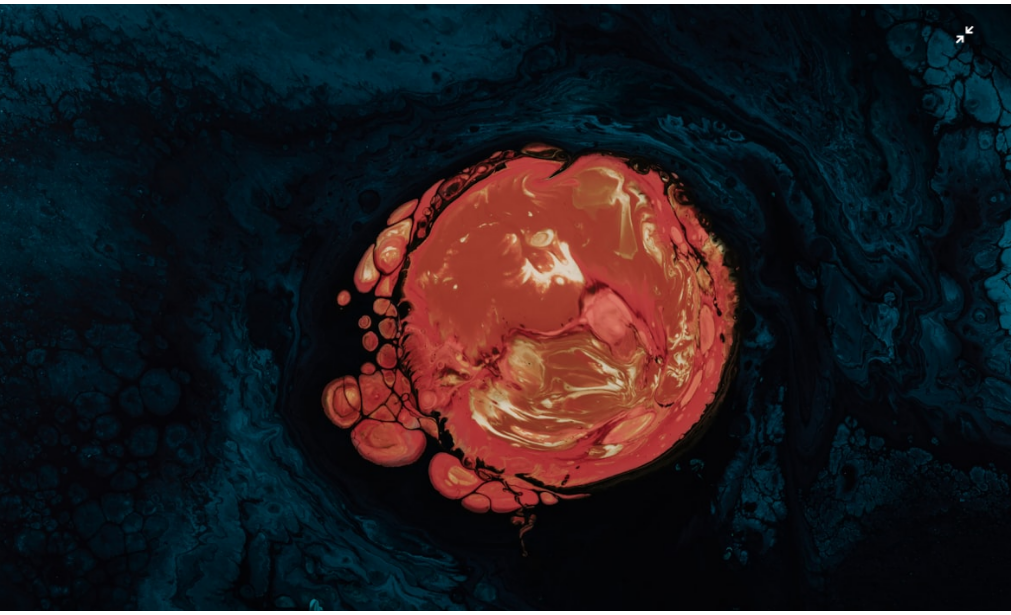 scroll, scrollTop: 25, scrollLeft: 0, axis: vertical 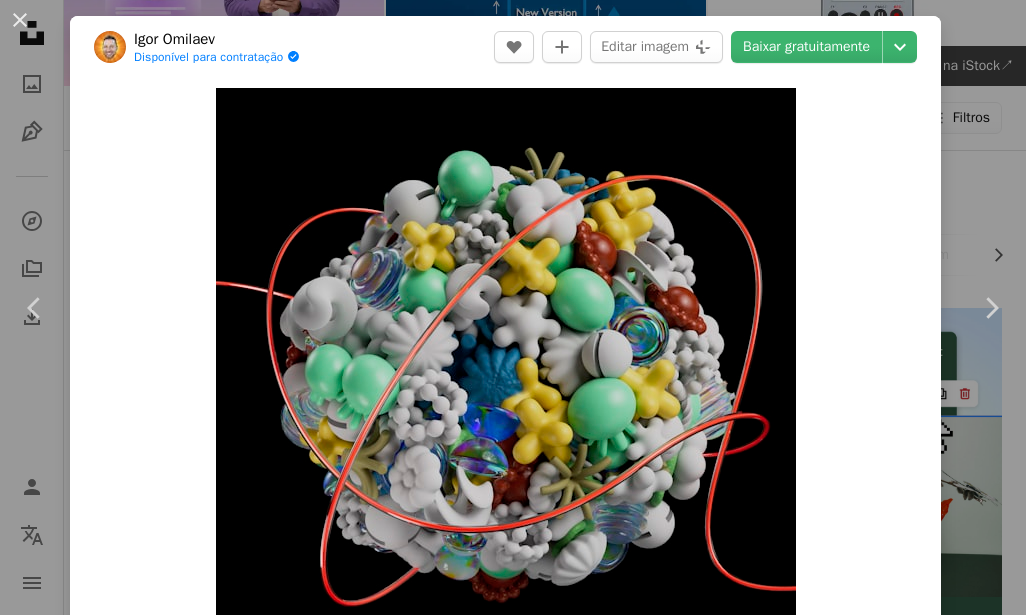 click on "Zoom in" at bounding box center (505, 378) 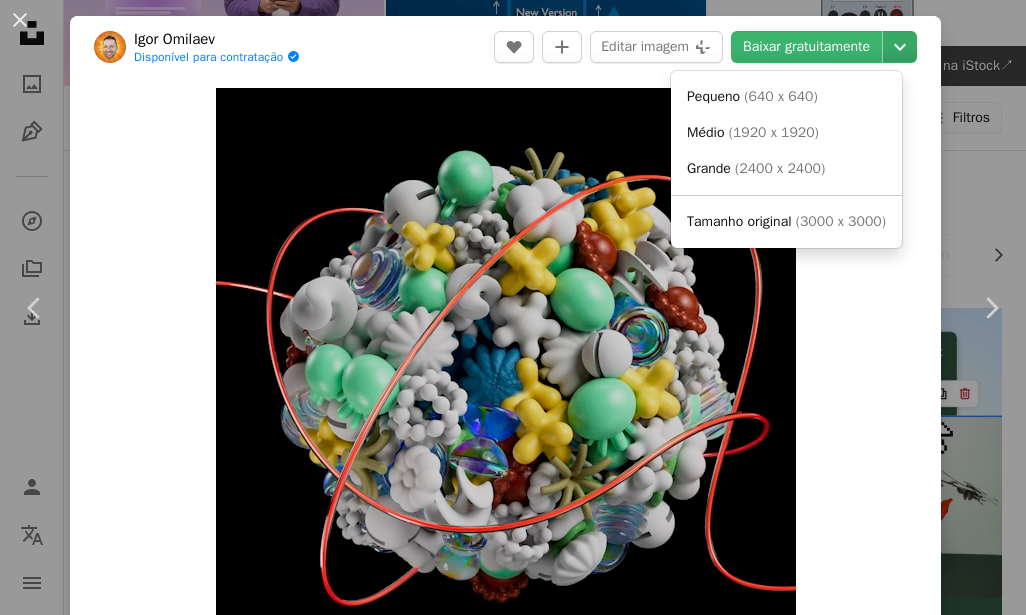 click on "Chevron down" 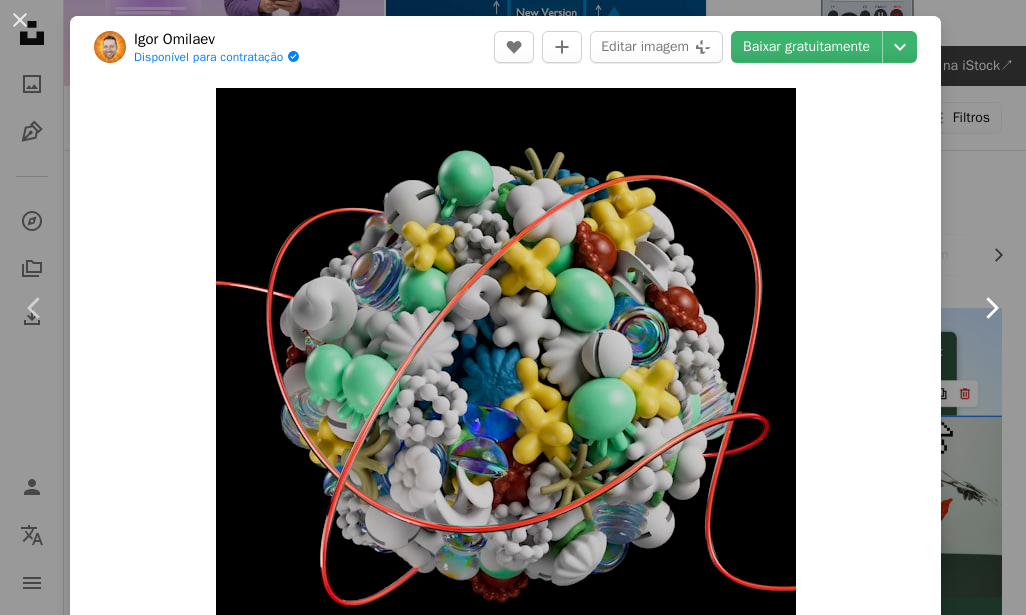 click 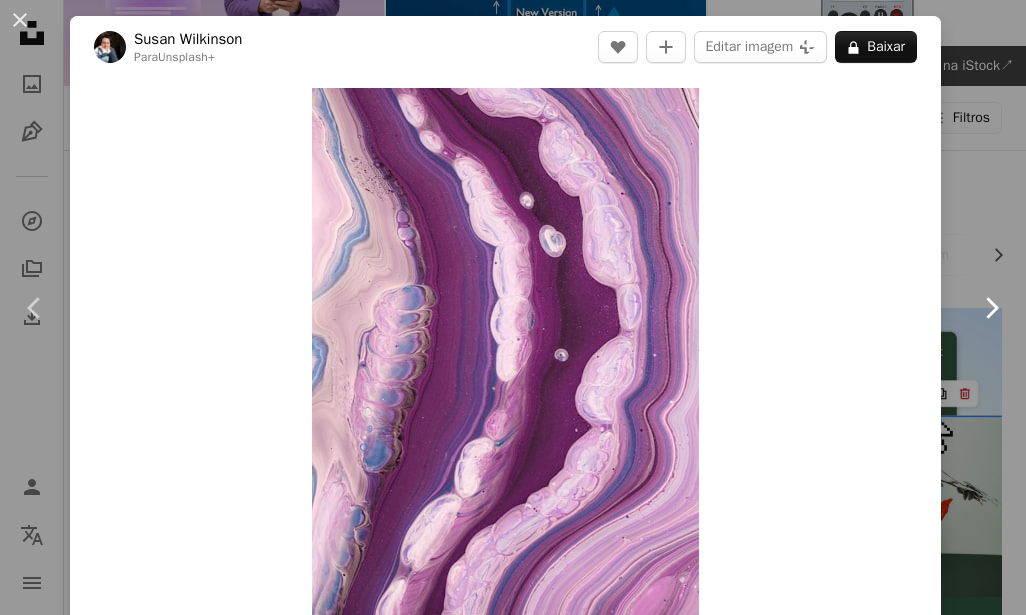 click on "Chevron right" 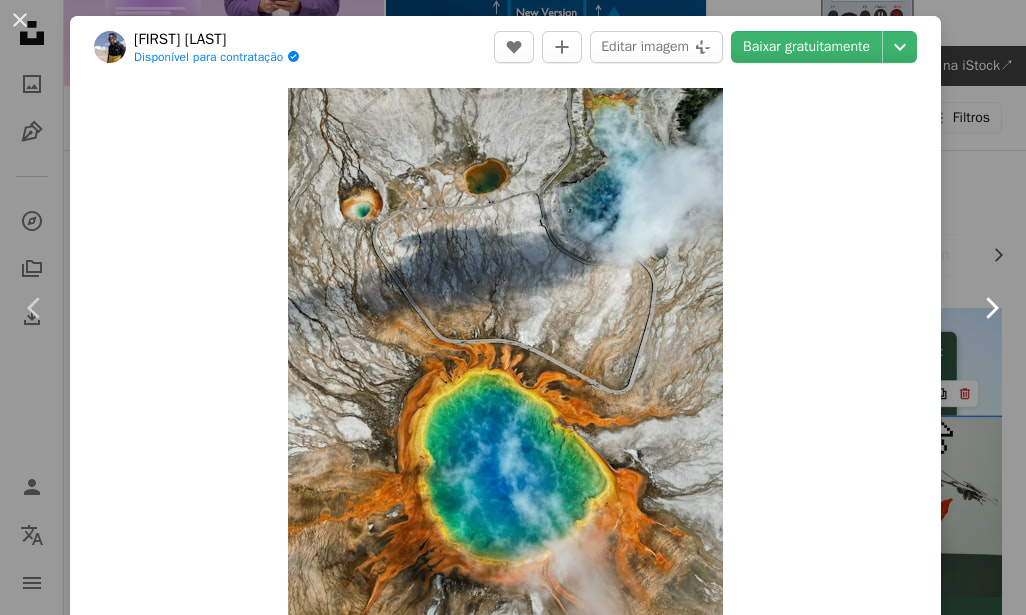click on "Chevron right" 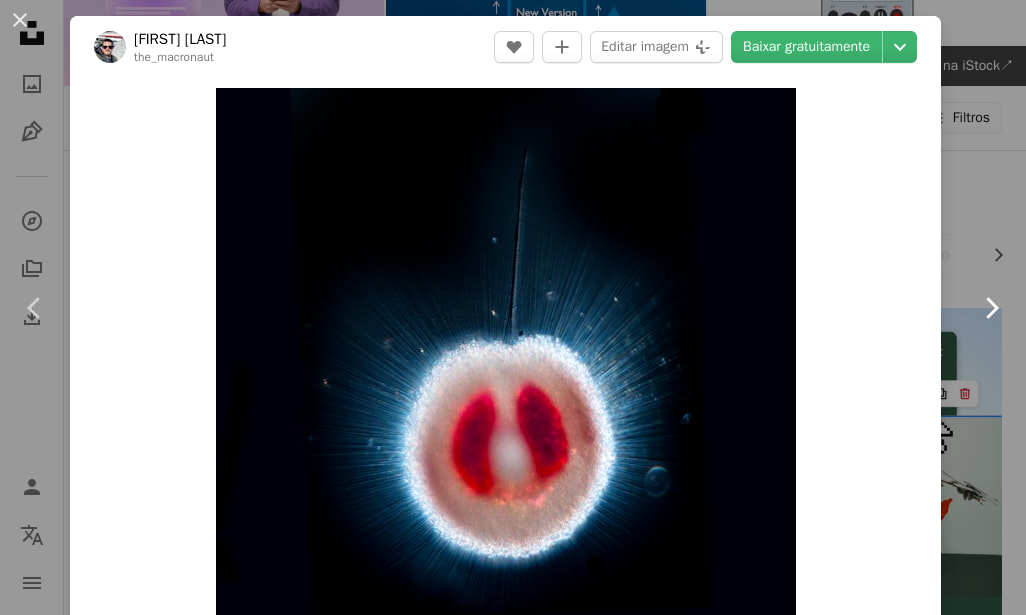 click on "Chevron right" 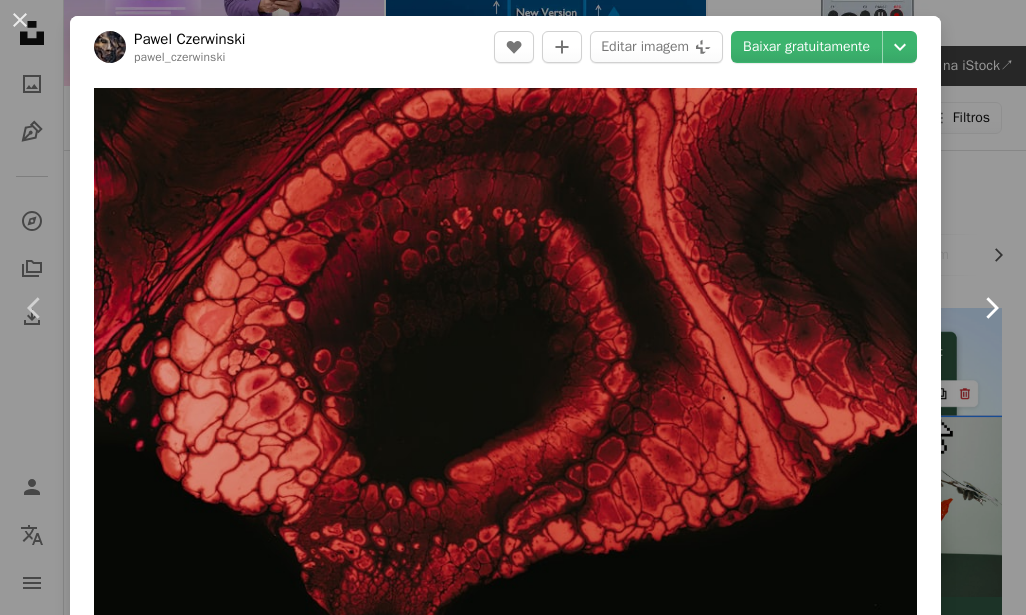 click on "Chevron right" 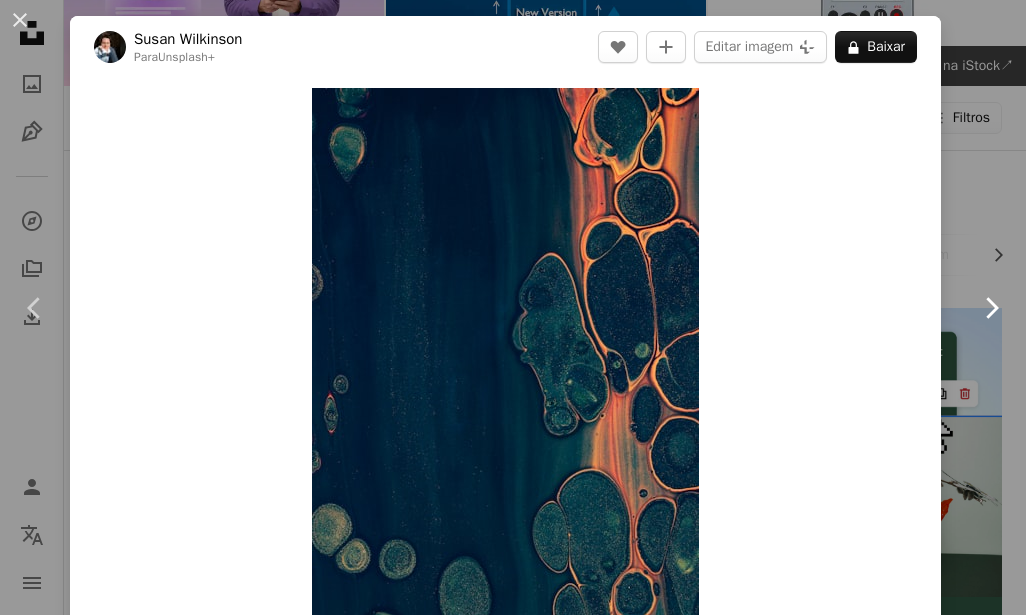 click 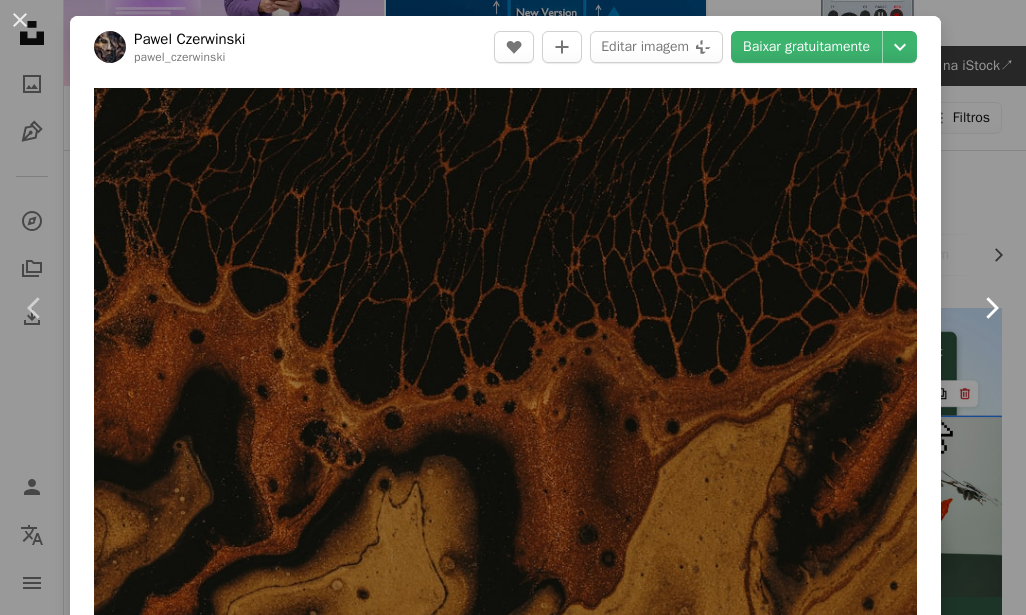 click 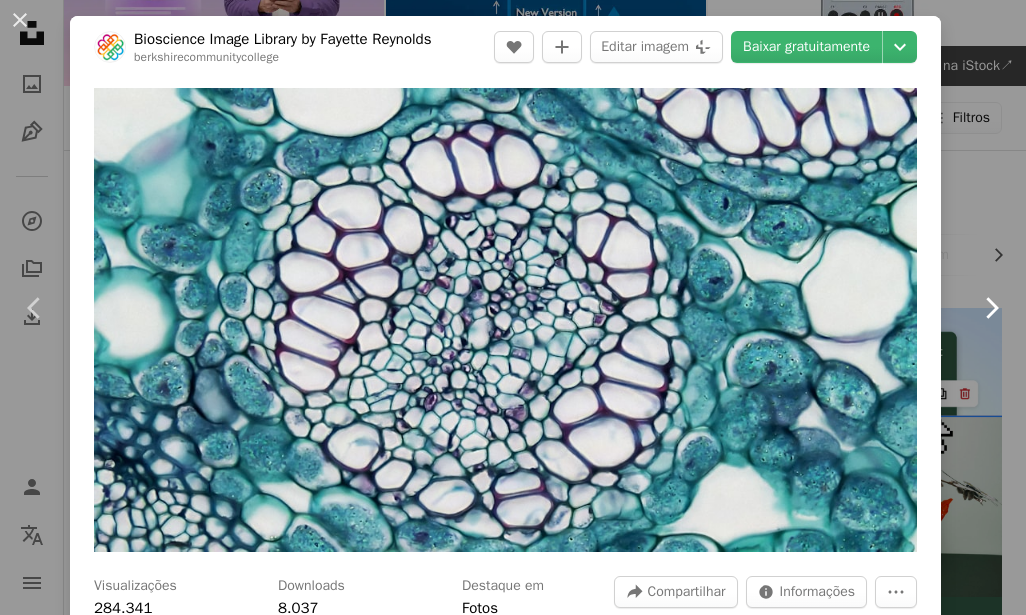 click 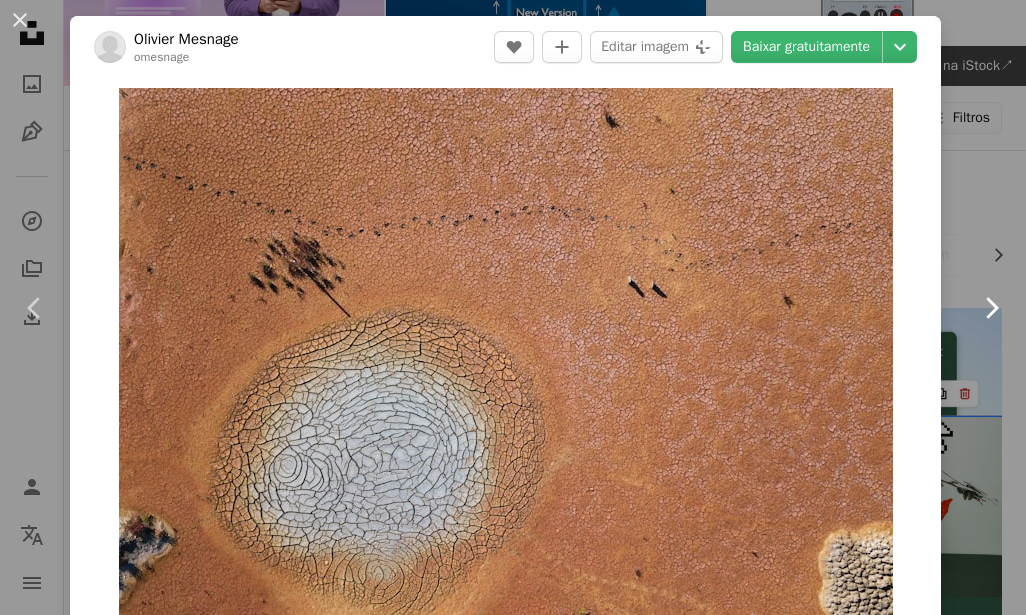 click 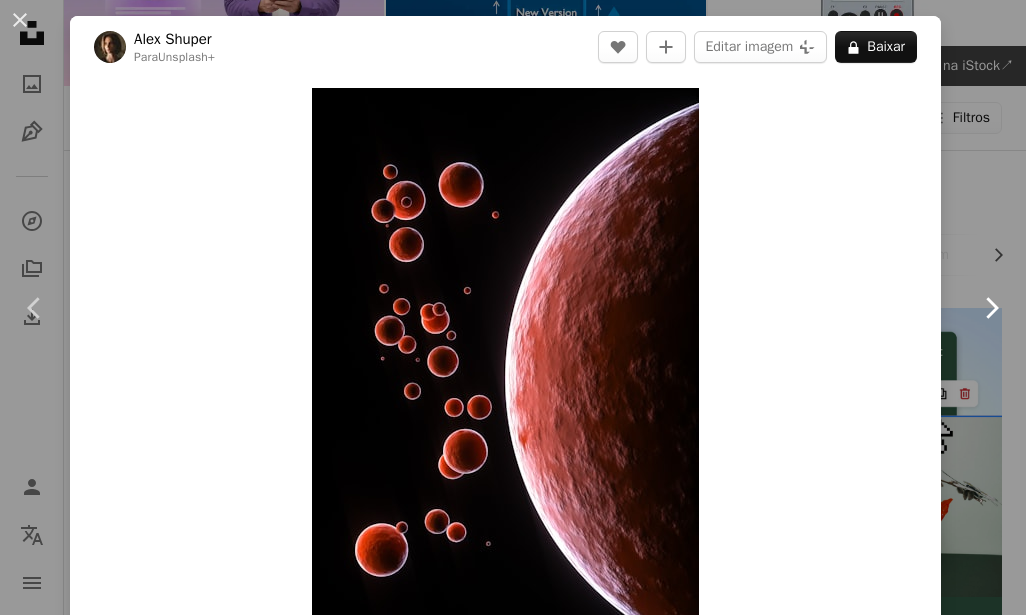 click on "Chevron right" 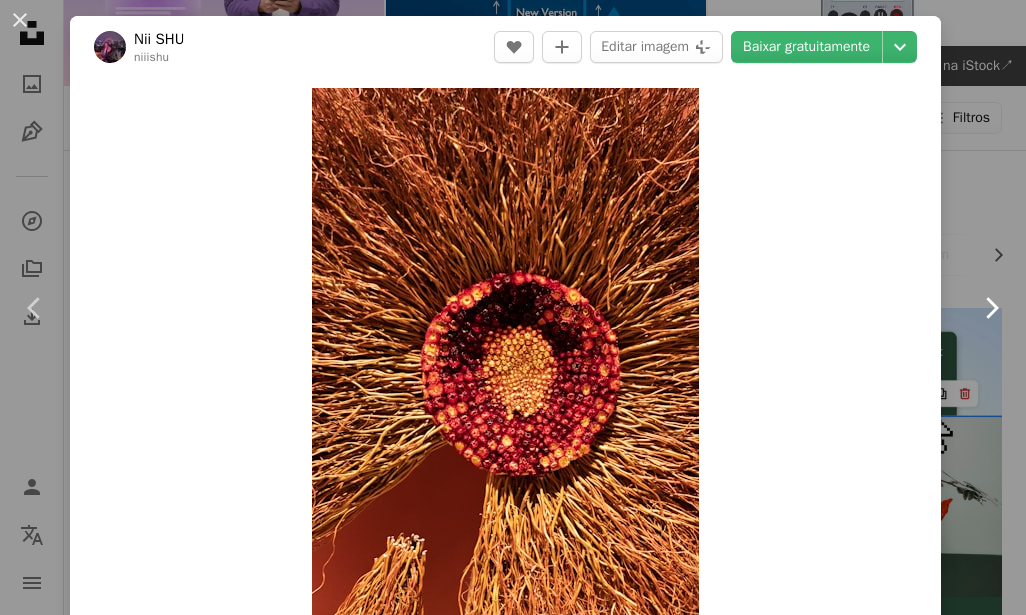 click on "Chevron right" 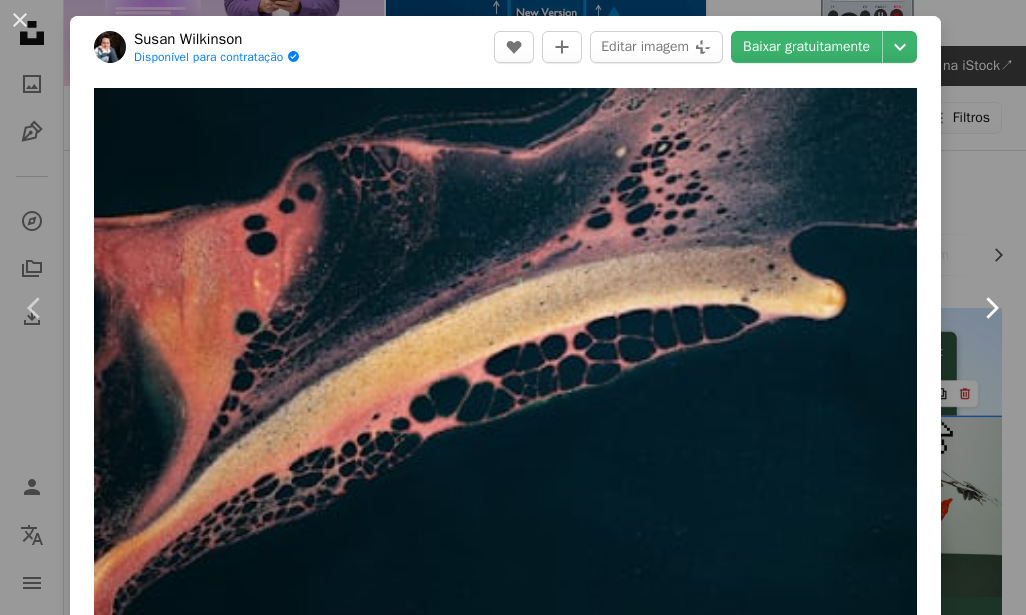 click on "Chevron right" 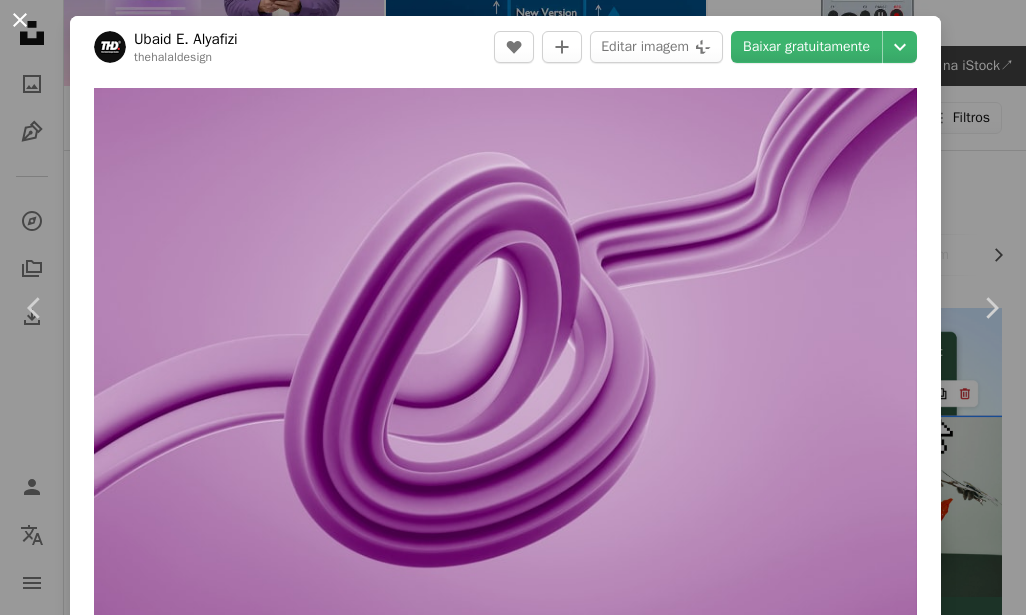 click on "An X shape" at bounding box center (20, 20) 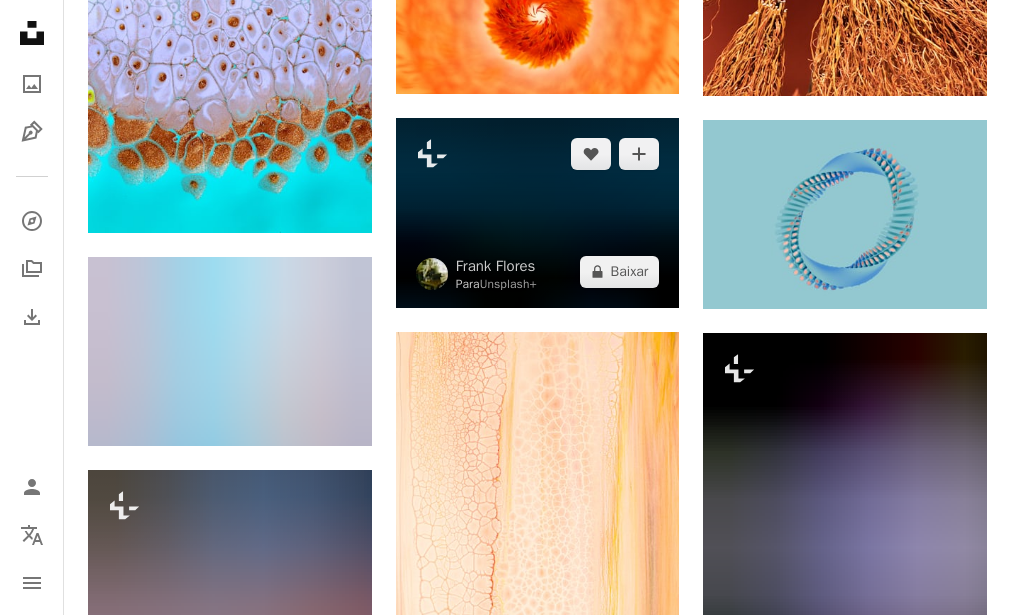 scroll, scrollTop: 2631, scrollLeft: 0, axis: vertical 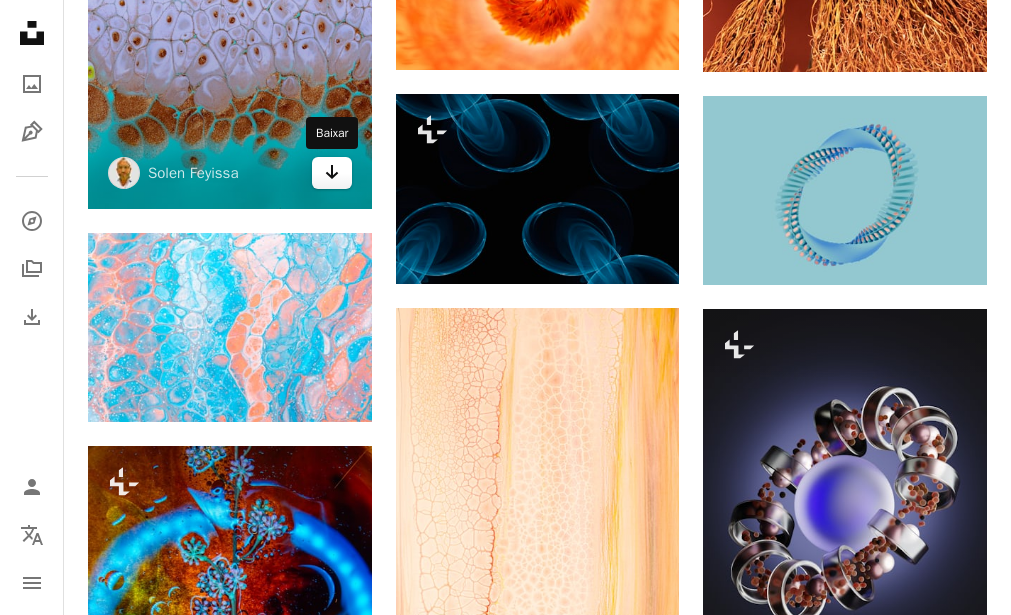 click 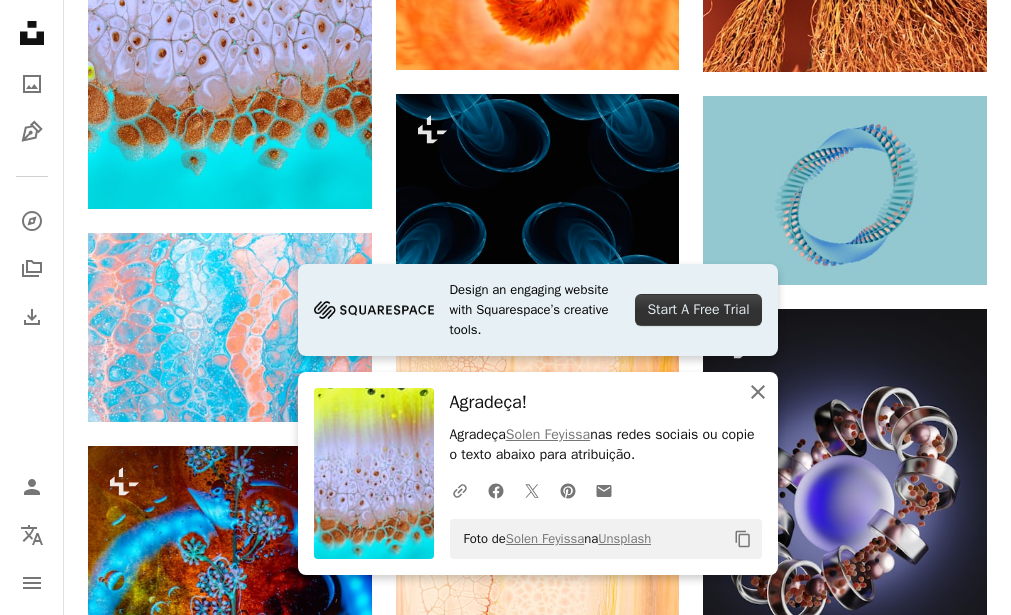 click on "An X shape" 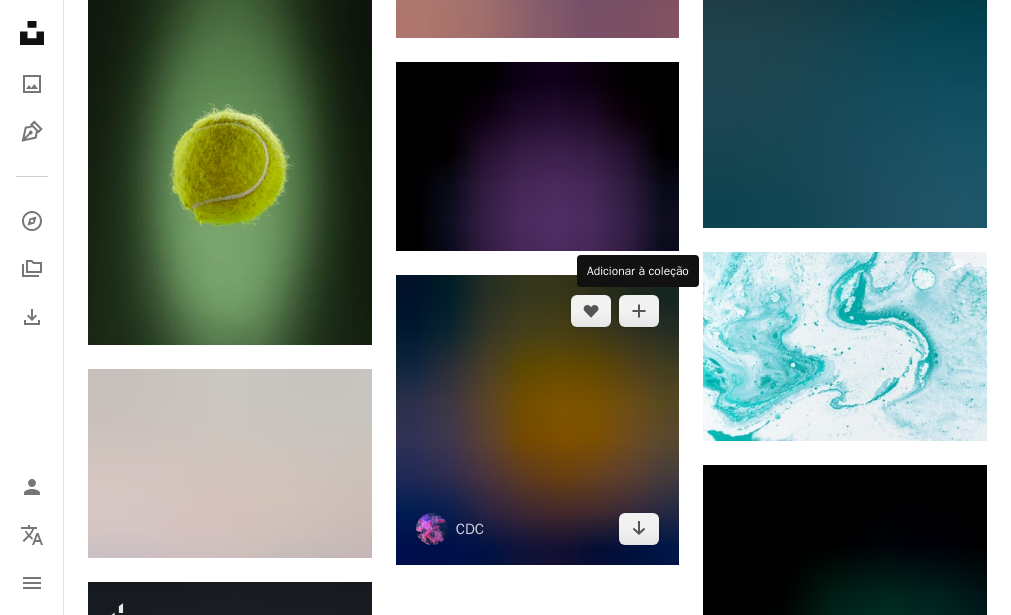 scroll, scrollTop: 3991, scrollLeft: 0, axis: vertical 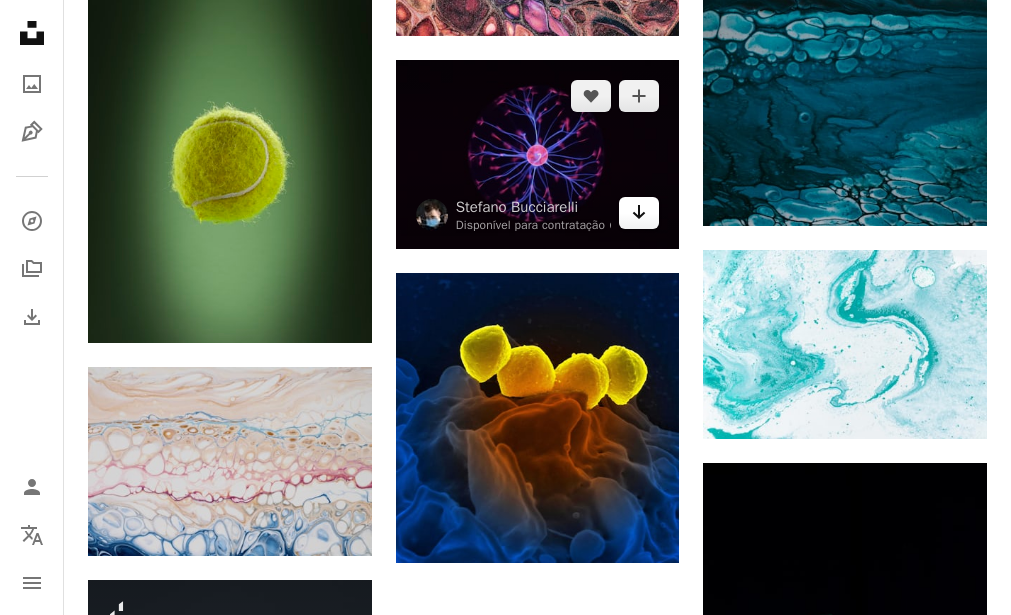 drag, startPoint x: 654, startPoint y: 220, endPoint x: 641, endPoint y: 214, distance: 14.3178215 